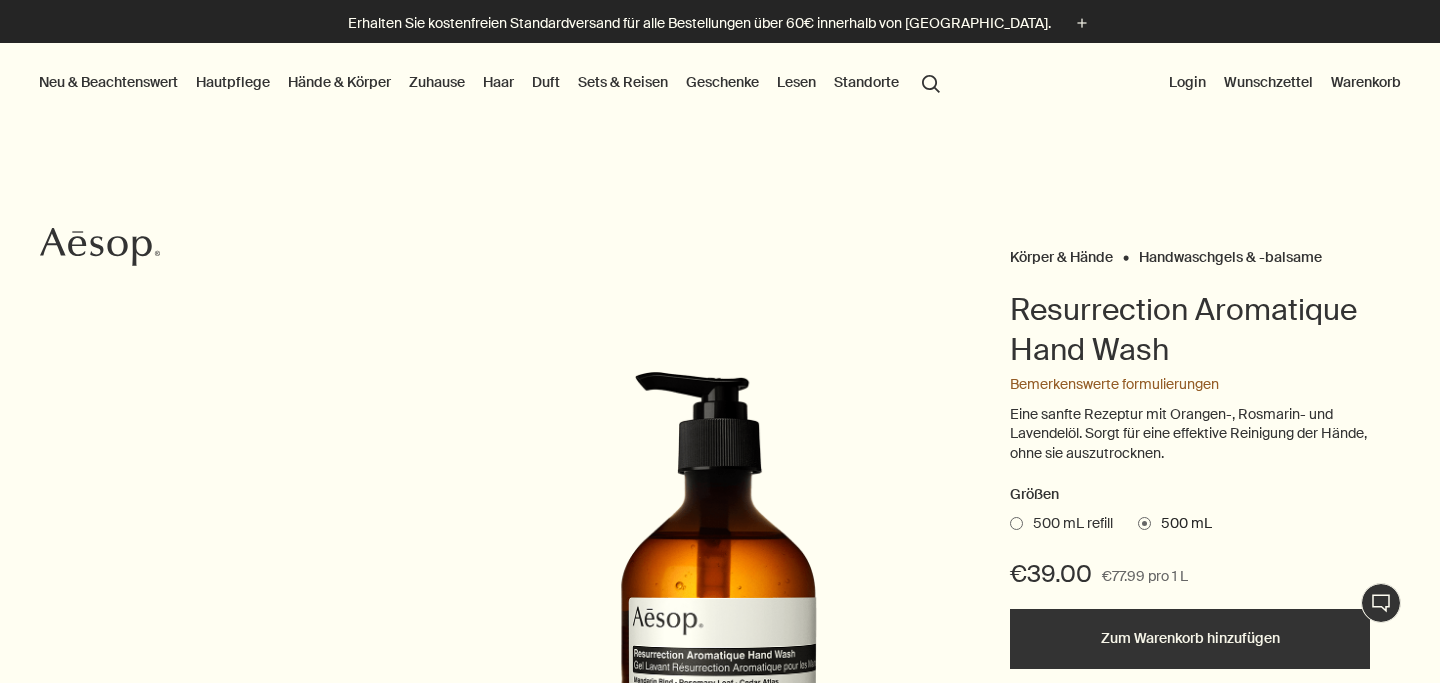 scroll, scrollTop: 0, scrollLeft: 0, axis: both 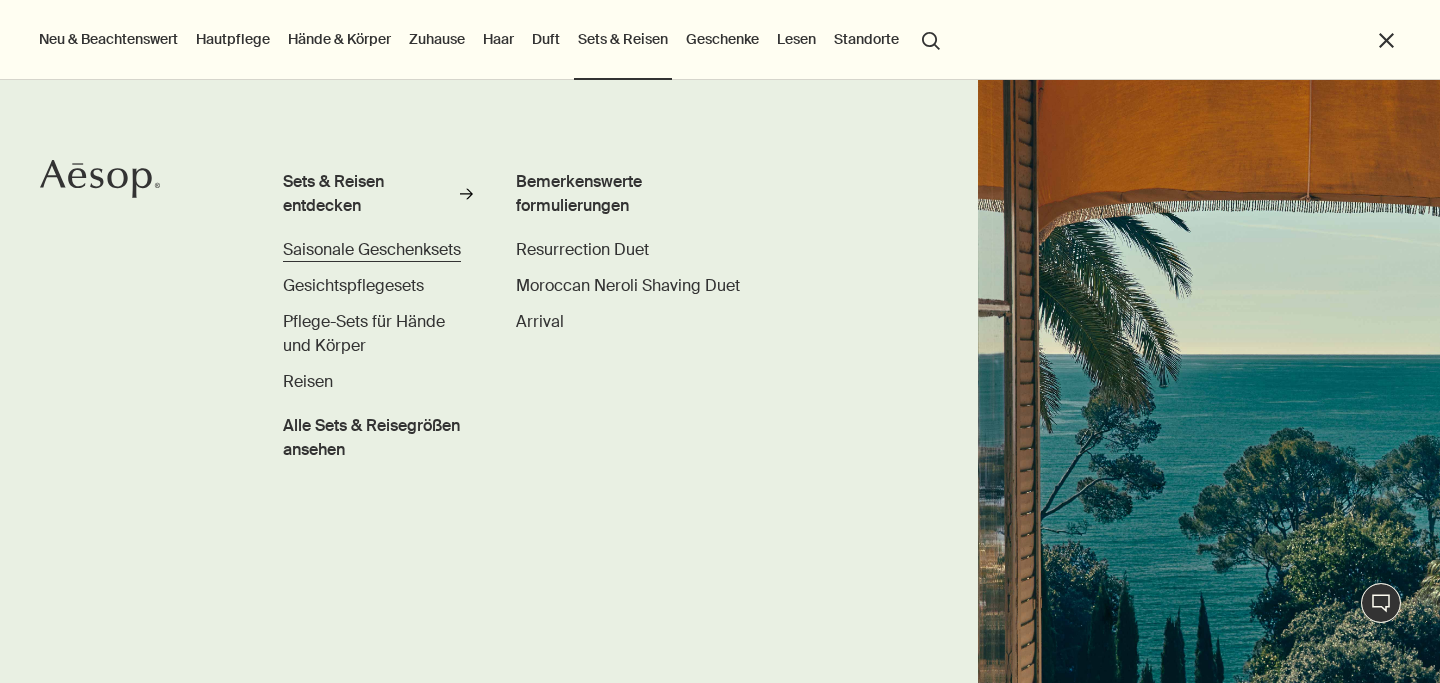 click on "Saisonale Geschenksets" at bounding box center [372, 249] 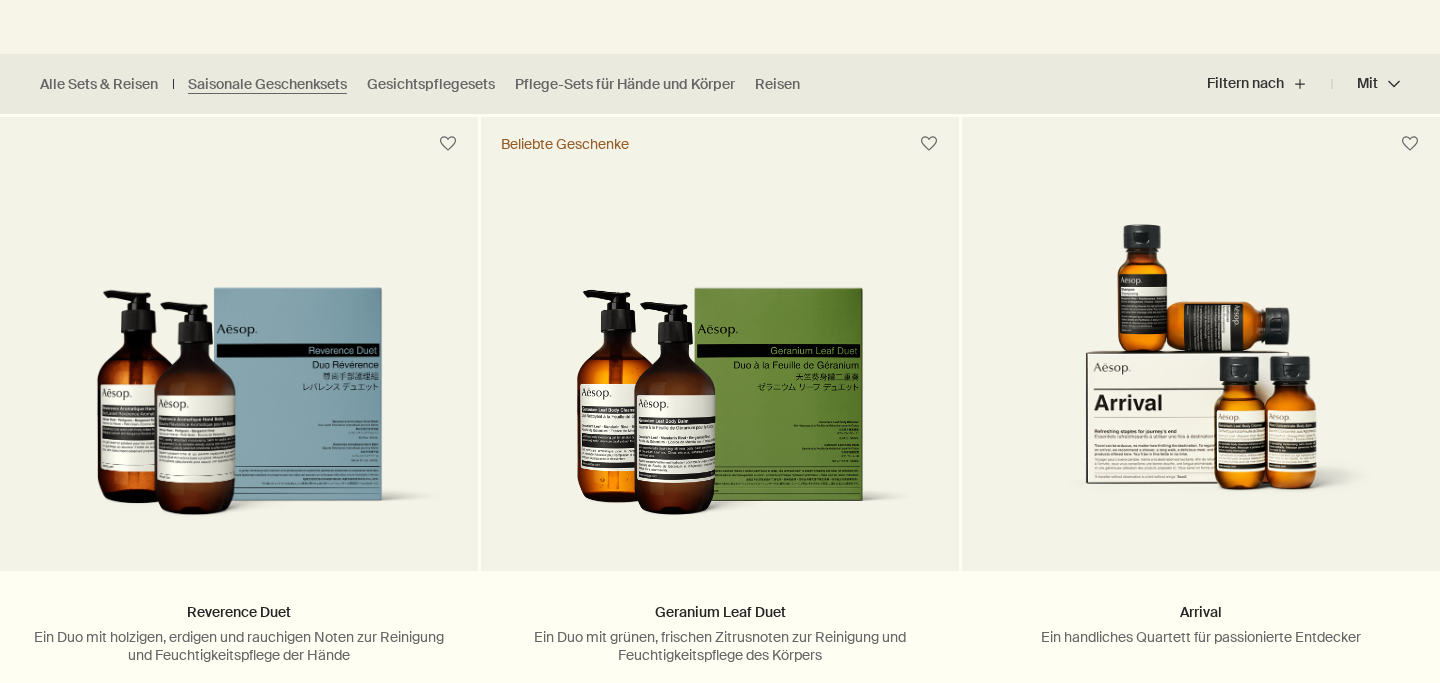 scroll, scrollTop: 519, scrollLeft: 0, axis: vertical 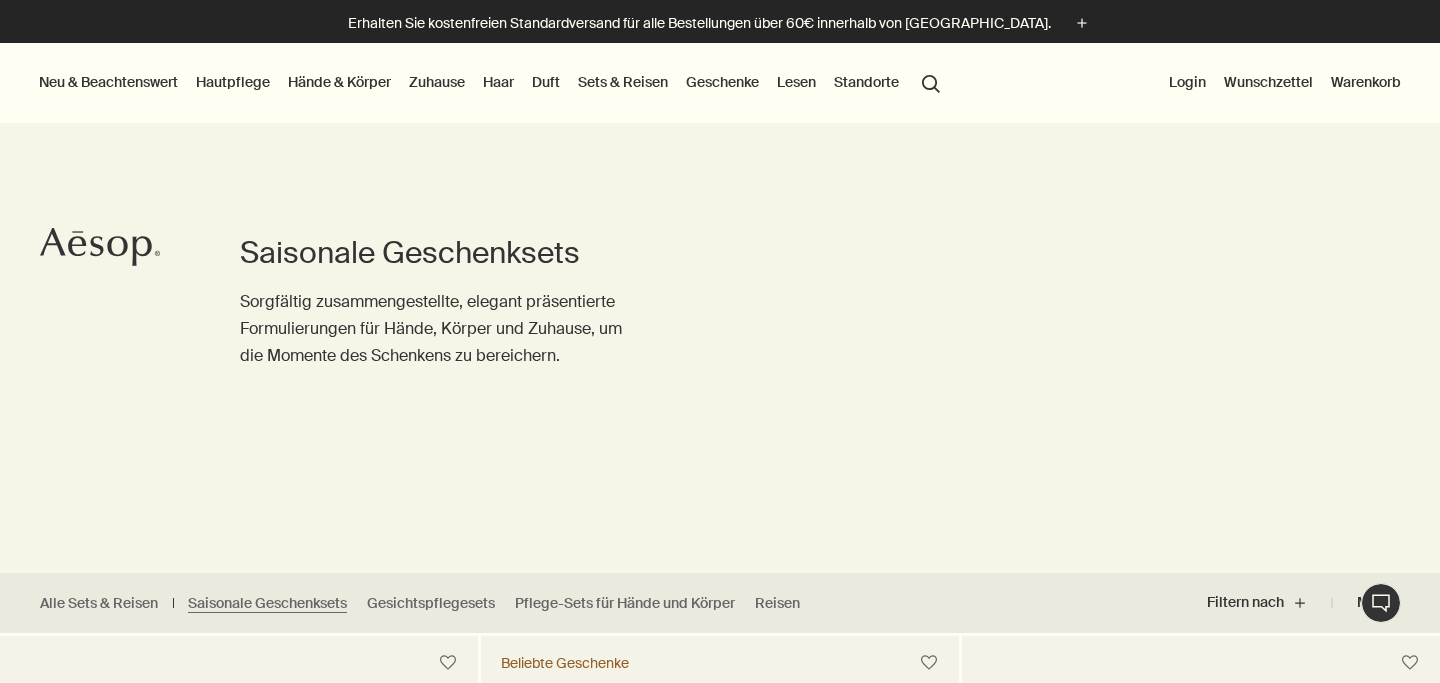click on "Geschenke" at bounding box center (722, 82) 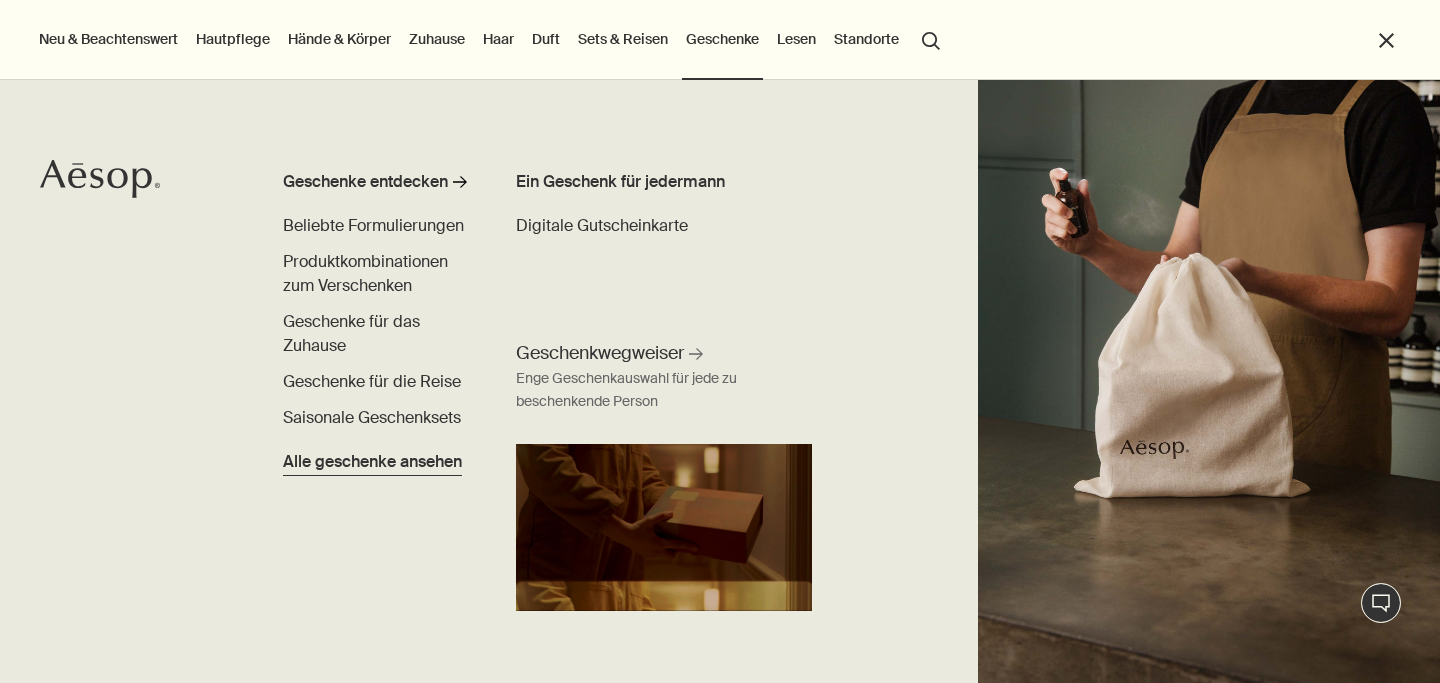 click on "Alle geschenke ansehen" at bounding box center [372, 458] 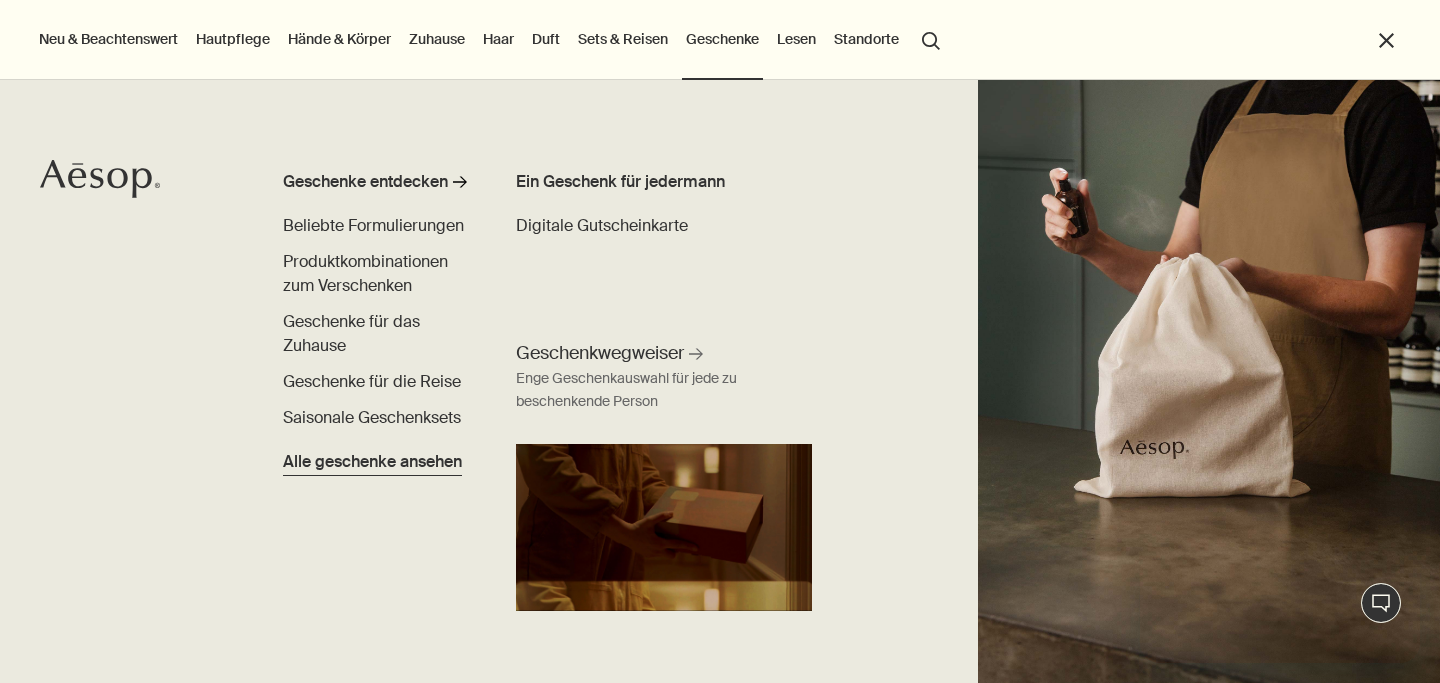 scroll, scrollTop: 0, scrollLeft: 0, axis: both 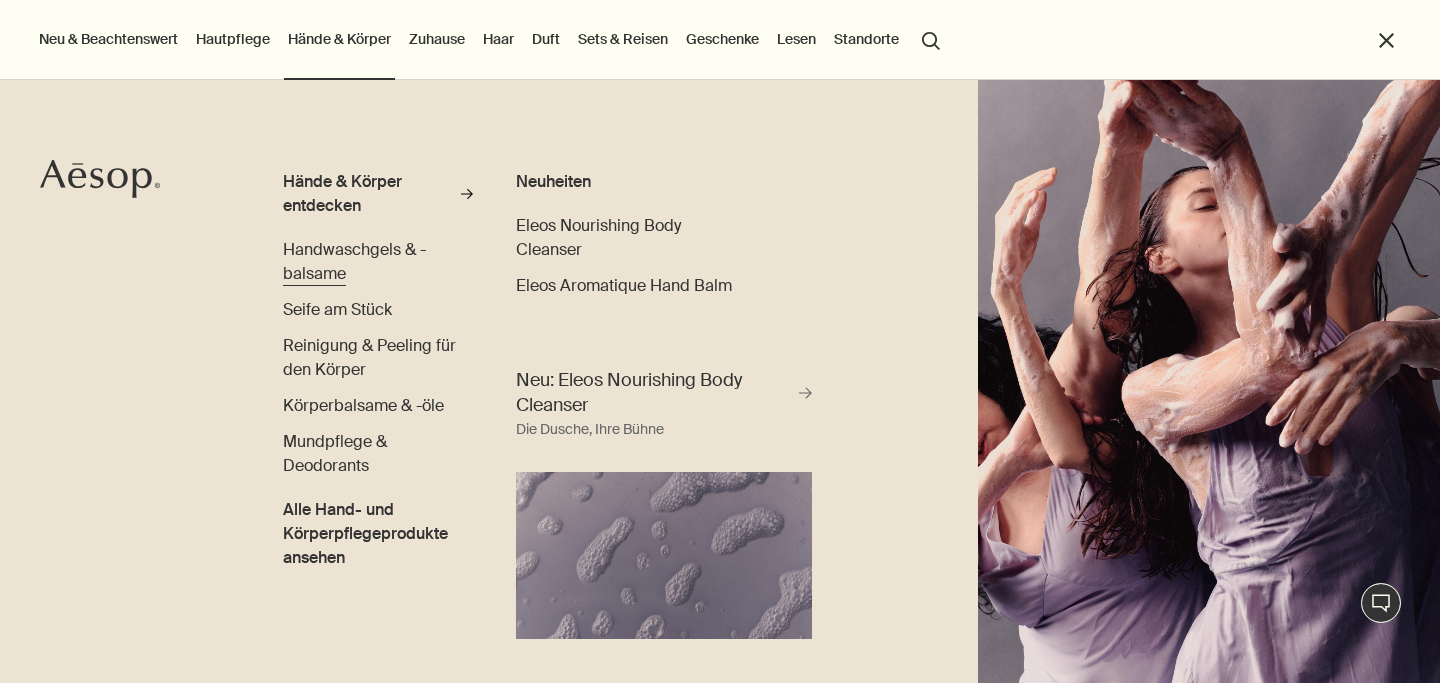 click on "Handwaschgels & -balsame" at bounding box center [354, 261] 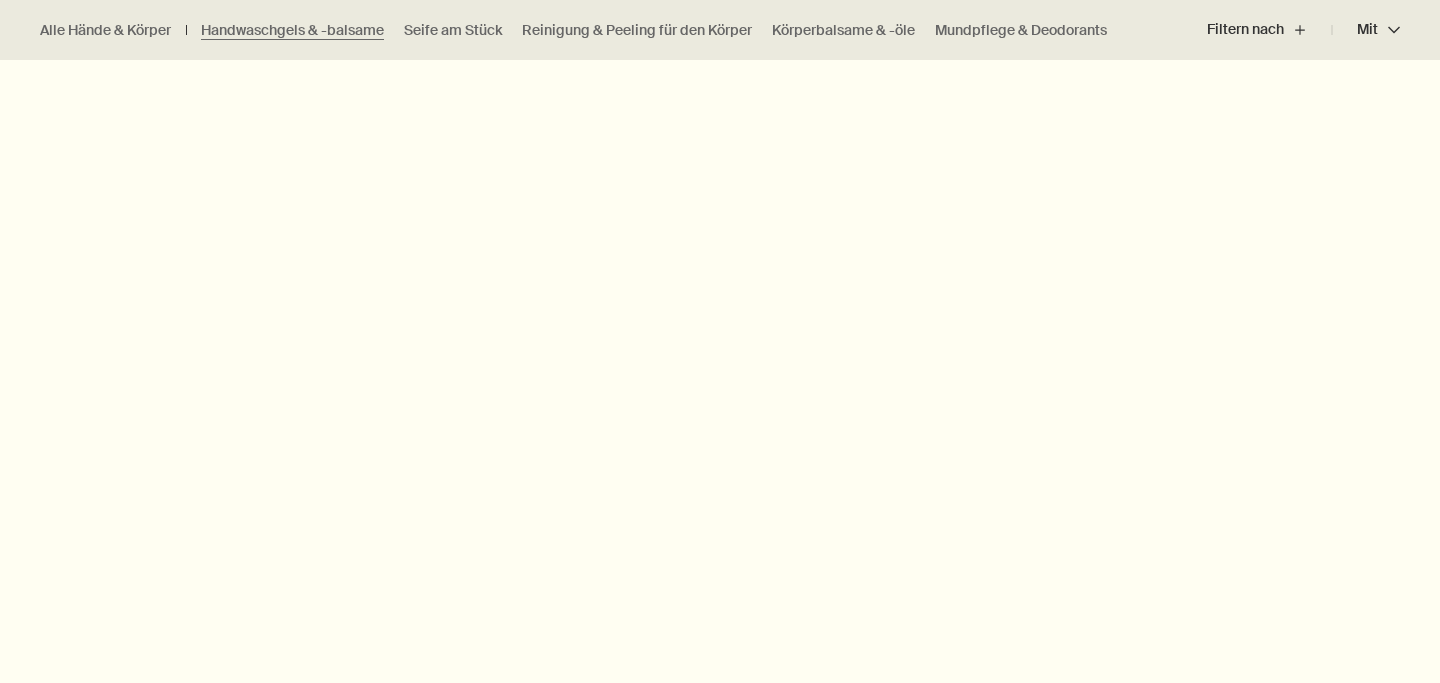 scroll, scrollTop: 716, scrollLeft: 0, axis: vertical 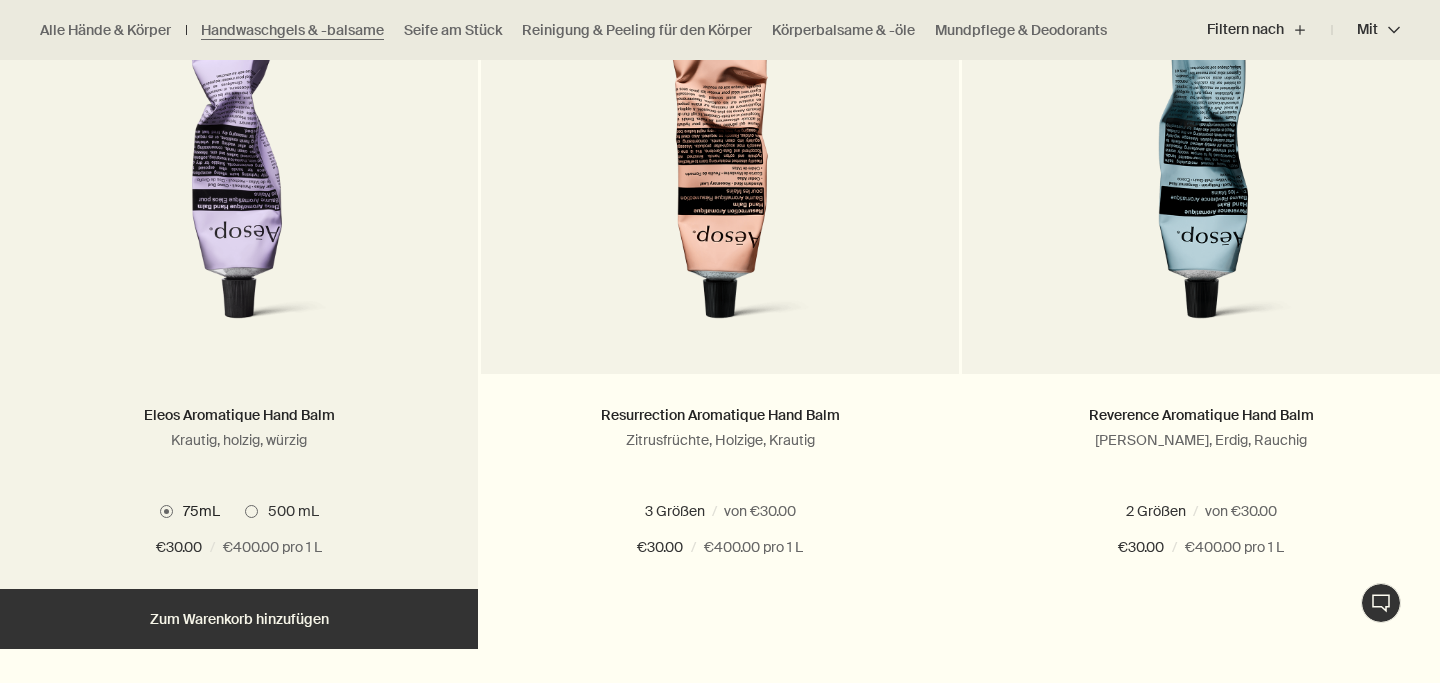click on "500 mL" at bounding box center [288, 511] 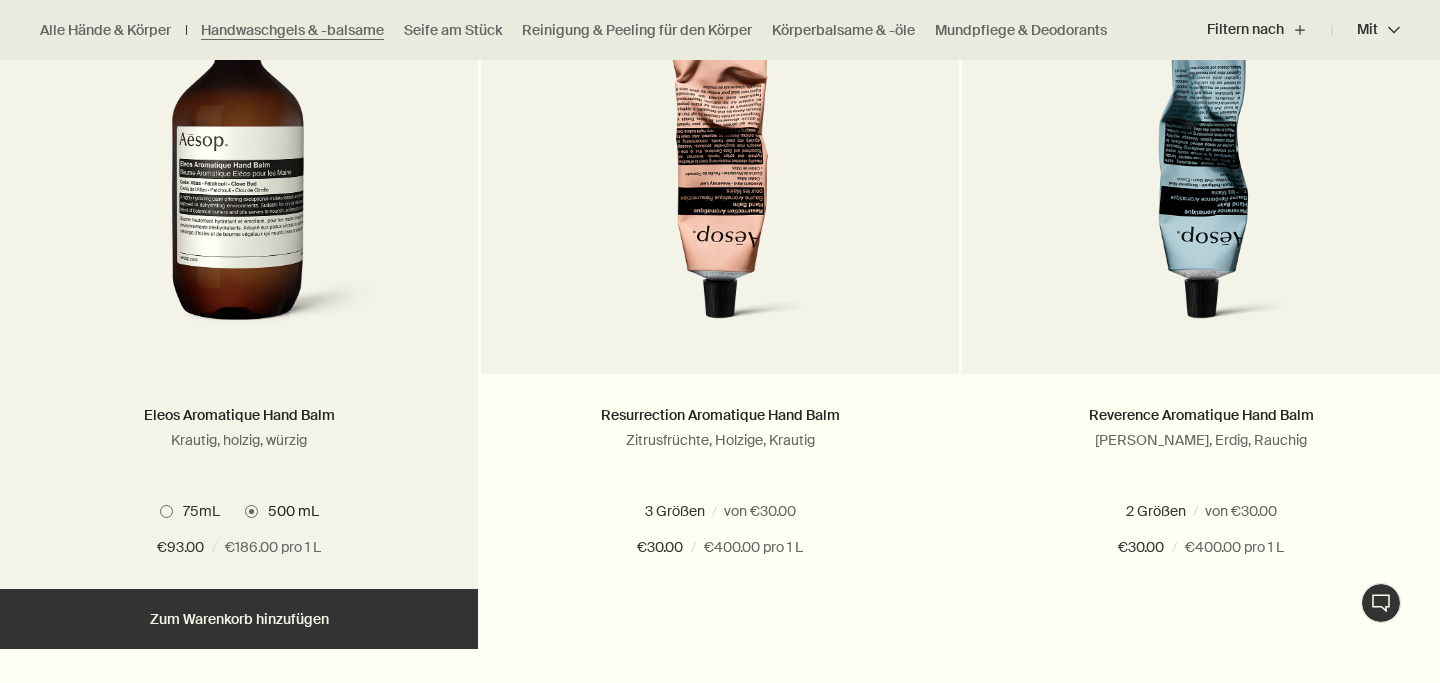 click on "75mL" at bounding box center (196, 511) 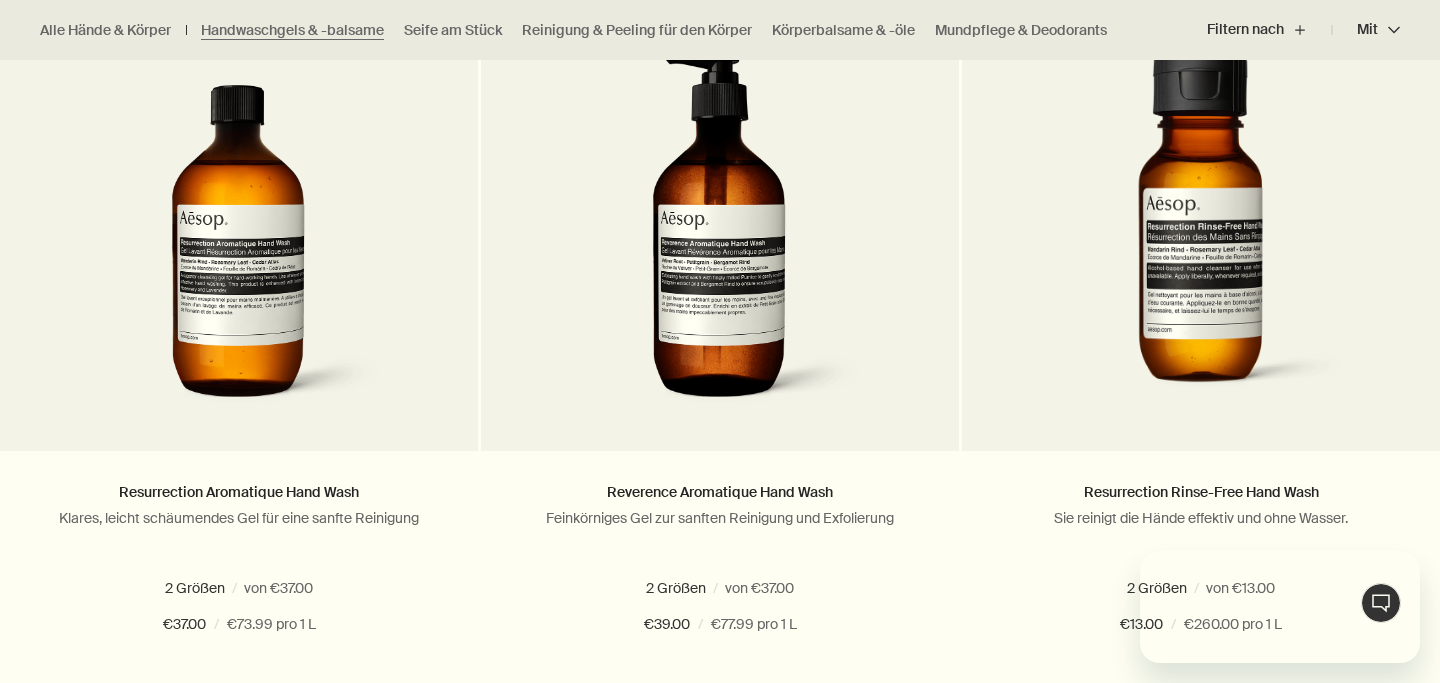 scroll, scrollTop: 0, scrollLeft: 0, axis: both 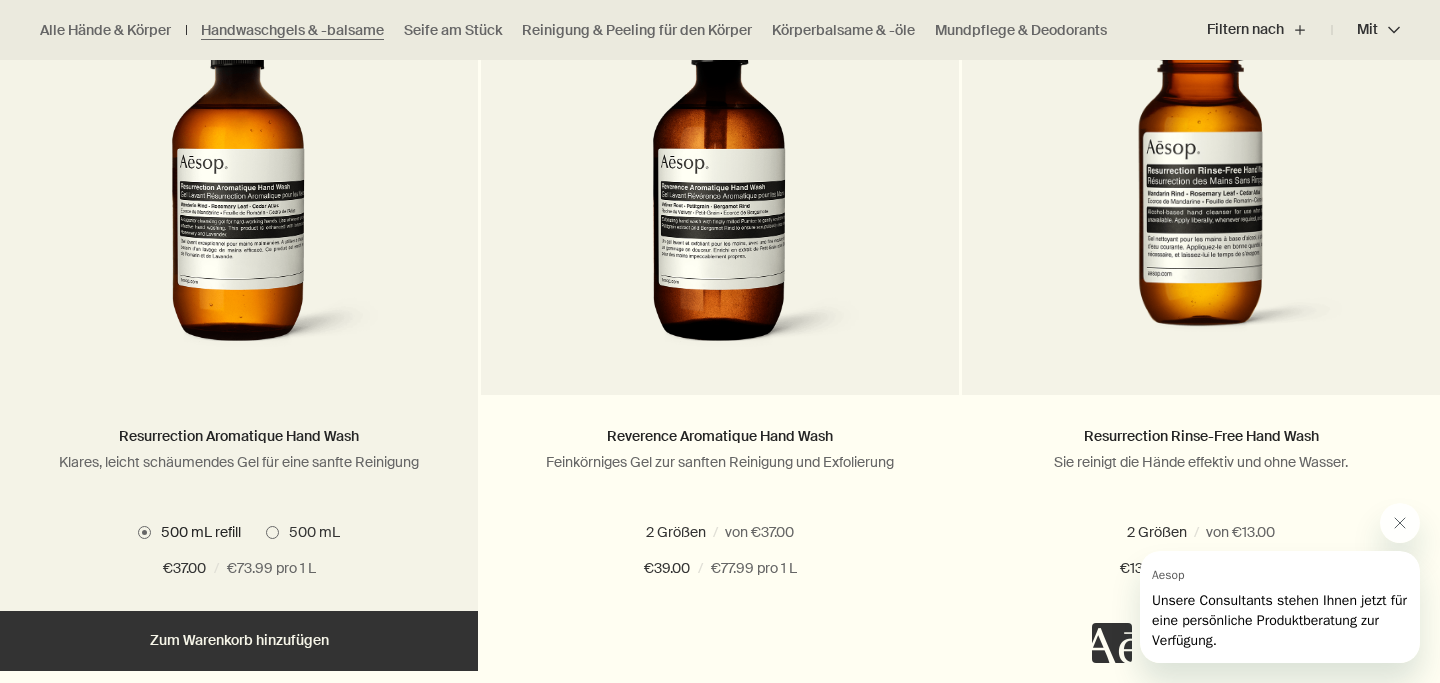 click at bounding box center [272, 532] 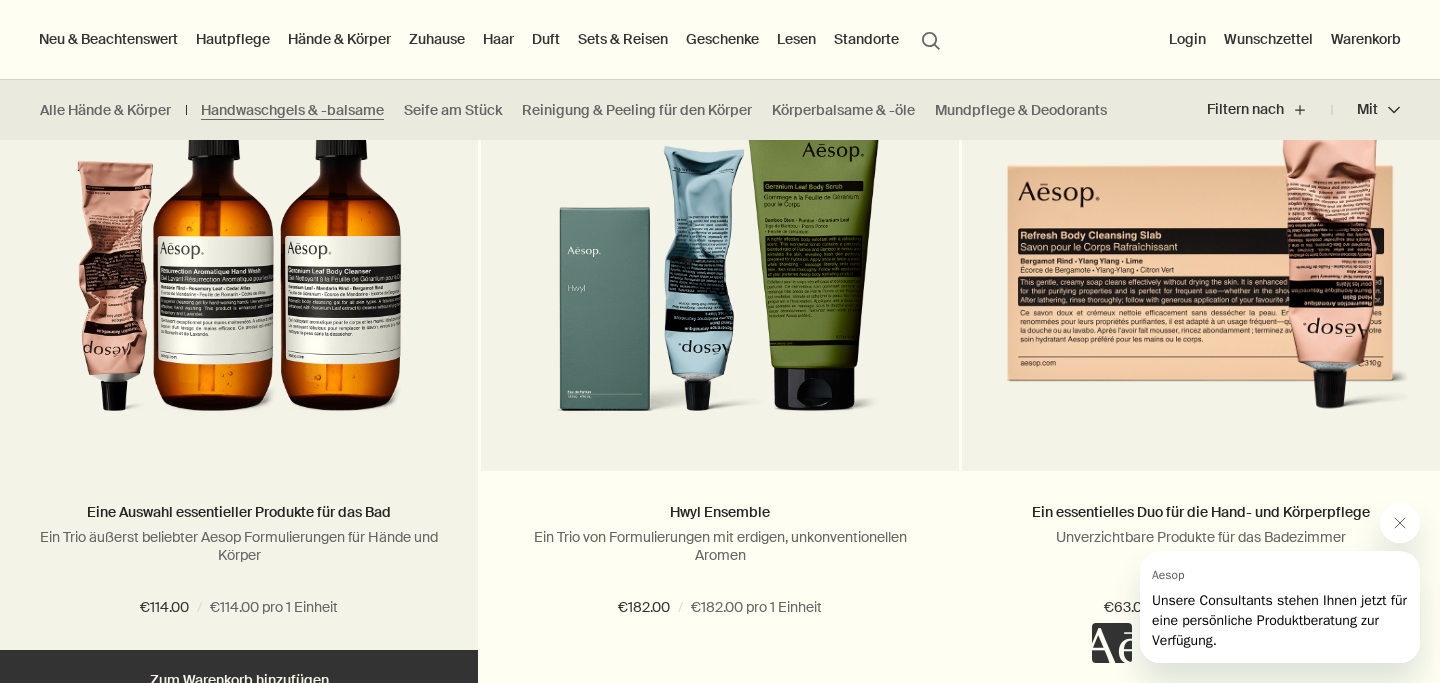 scroll, scrollTop: 2817, scrollLeft: 0, axis: vertical 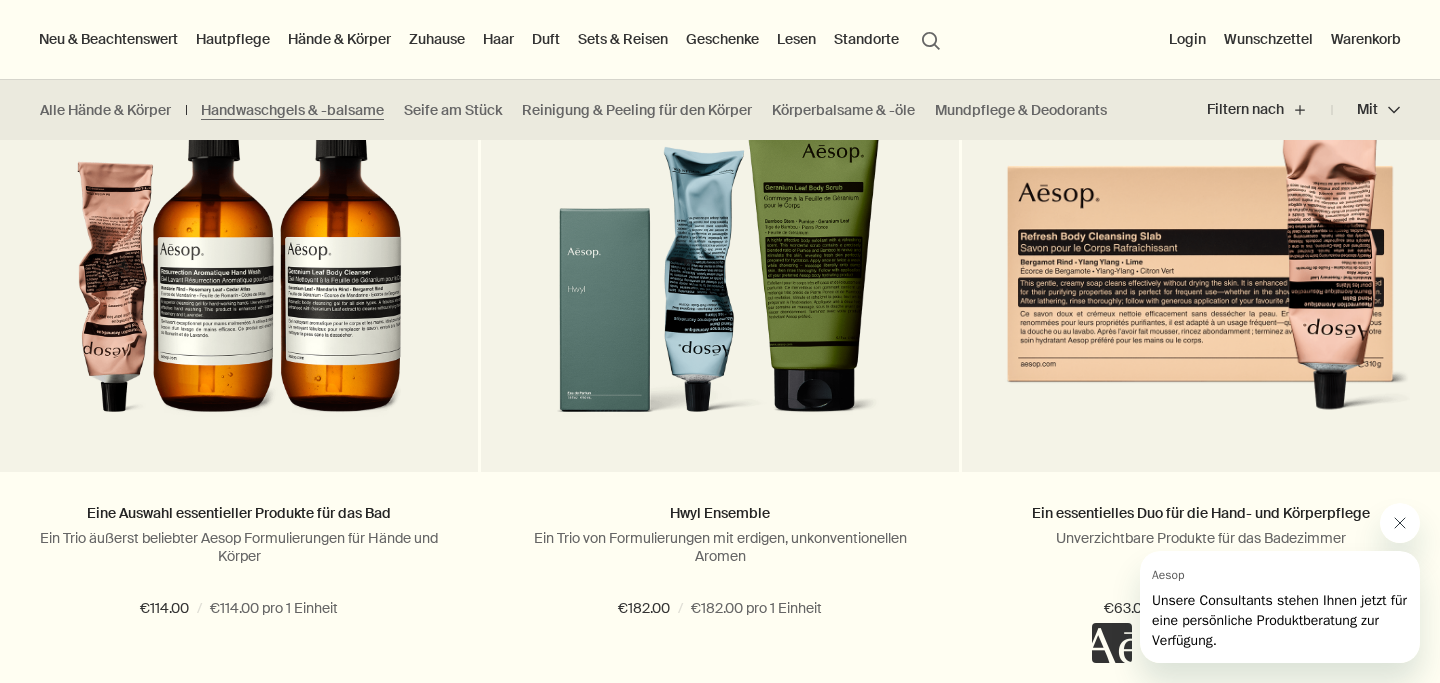 click 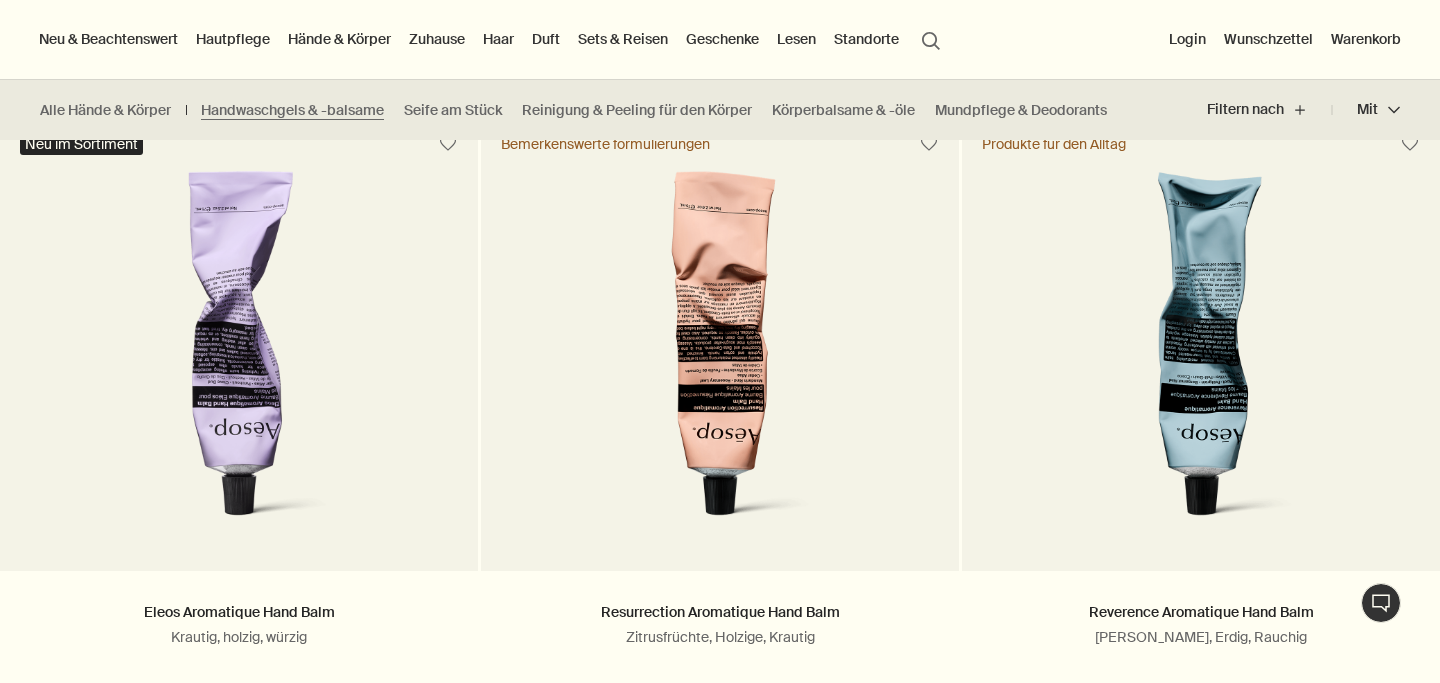 scroll, scrollTop: 0, scrollLeft: 0, axis: both 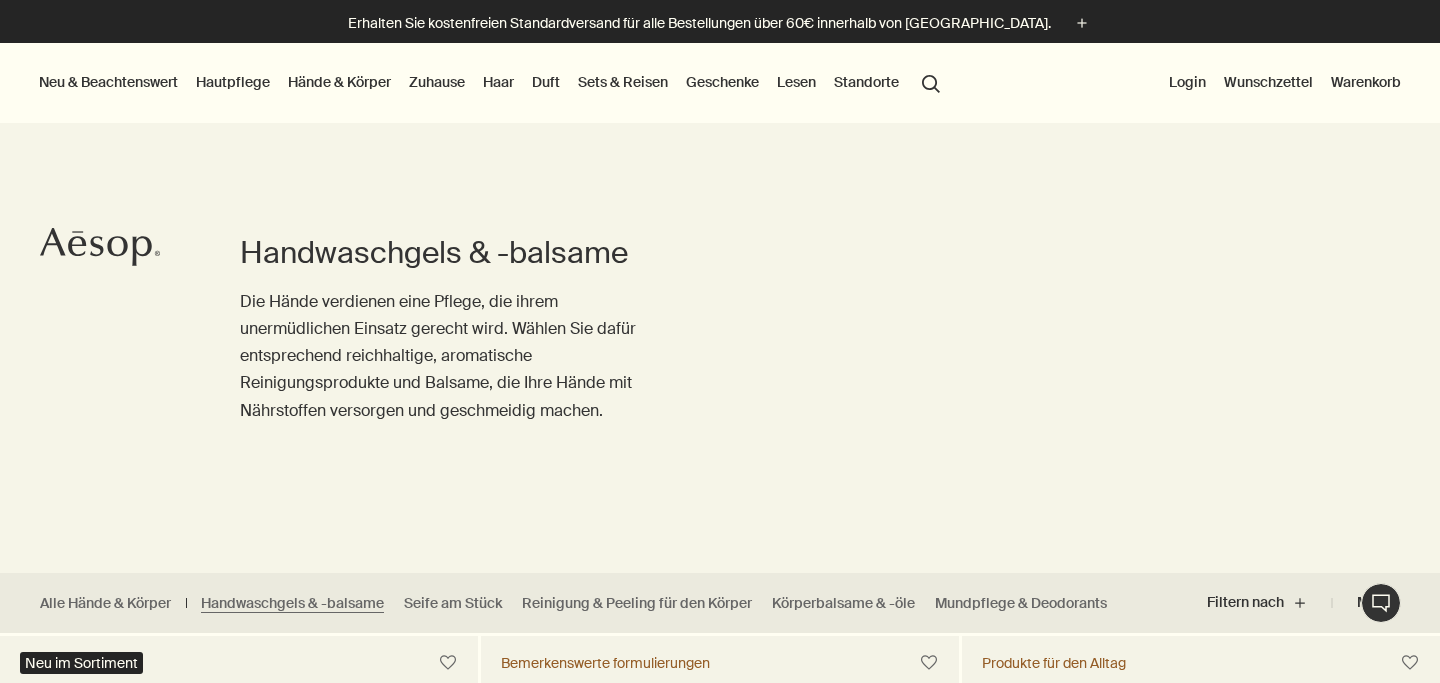 click on "Hände & Körper" at bounding box center (339, 82) 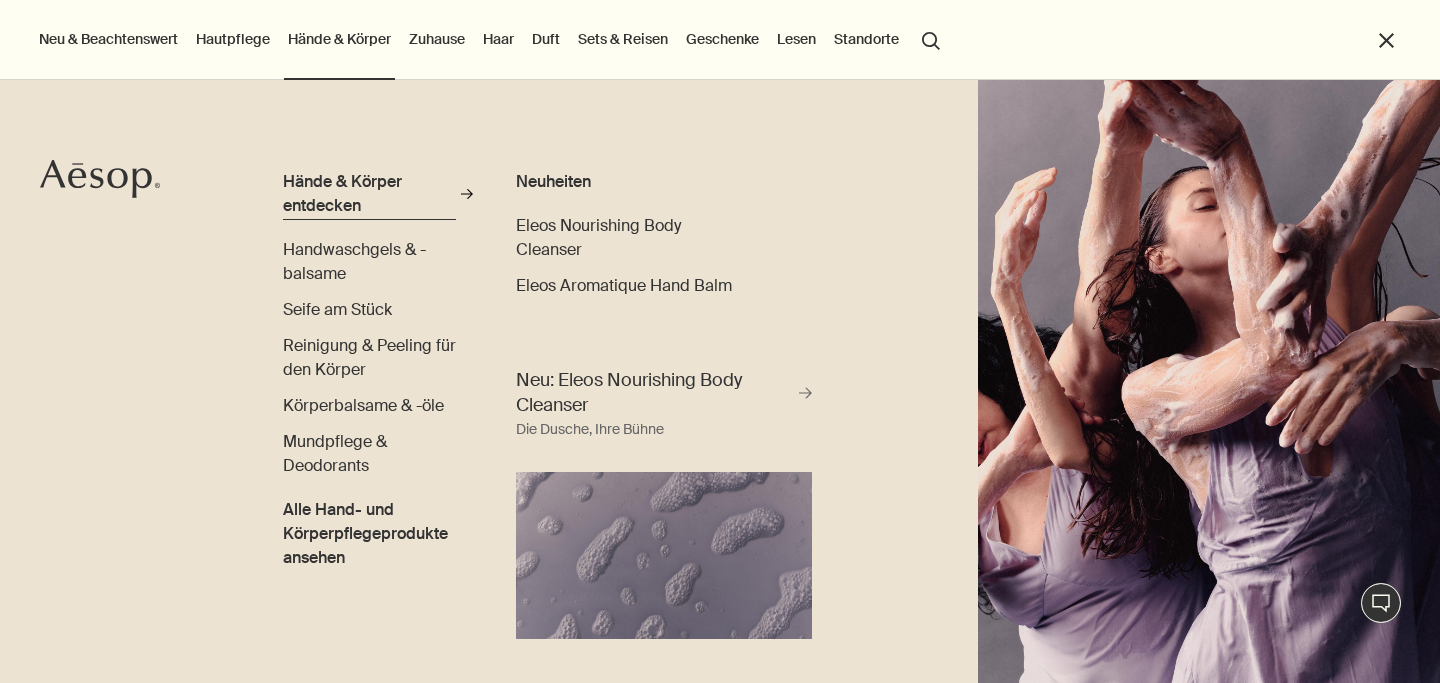 click on "Hände & Körper entdecken" at bounding box center [369, 194] 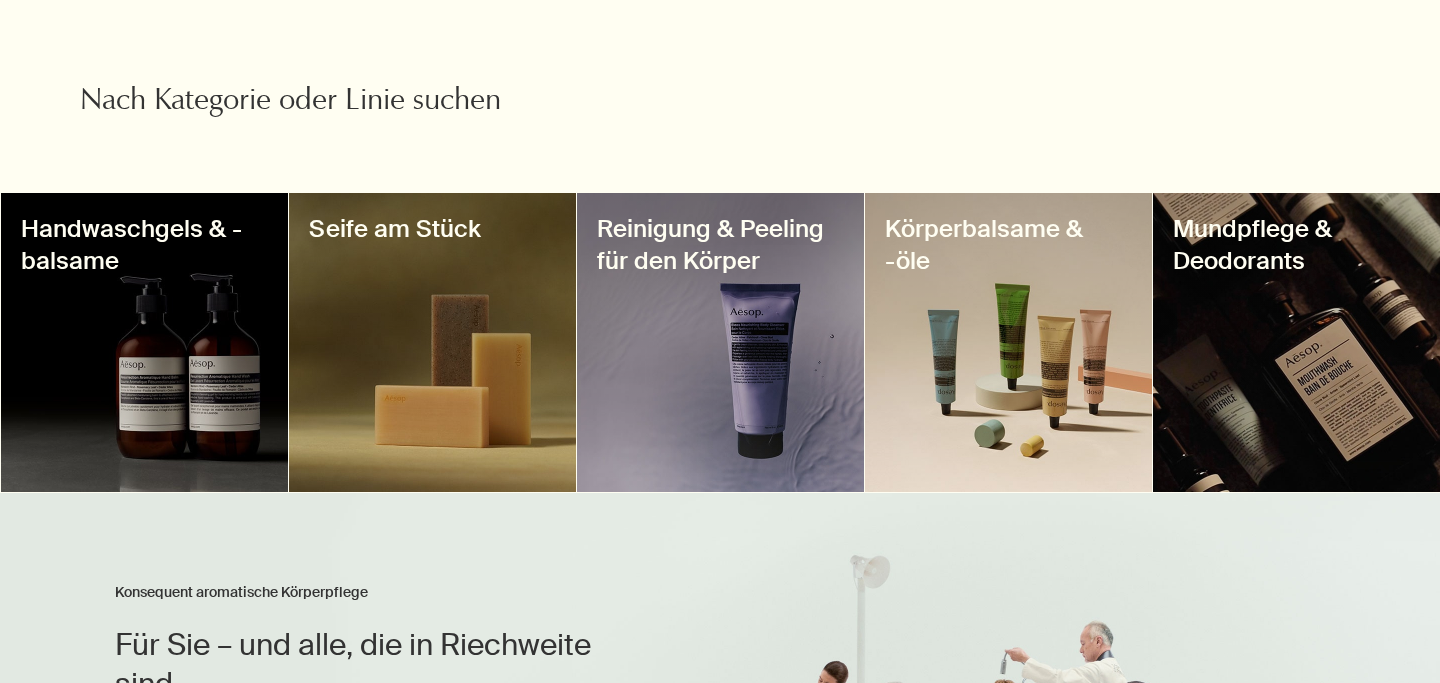 scroll, scrollTop: 651, scrollLeft: 0, axis: vertical 